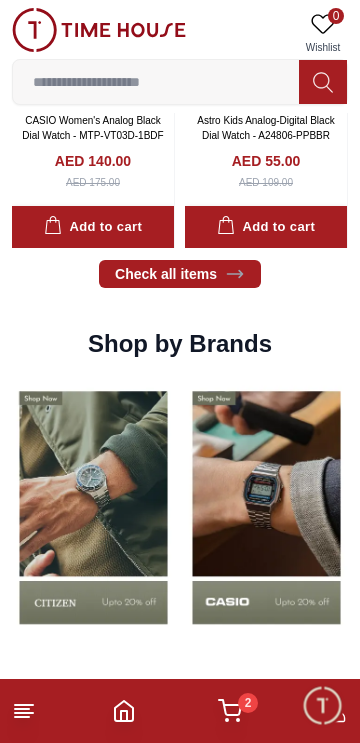 scroll, scrollTop: 1111, scrollLeft: 0, axis: vertical 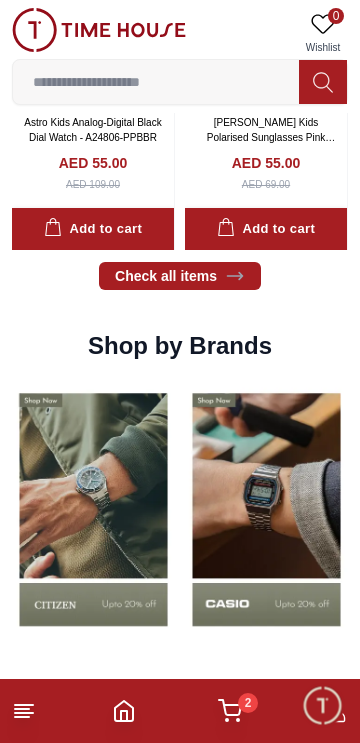 click at bounding box center (93, 509) 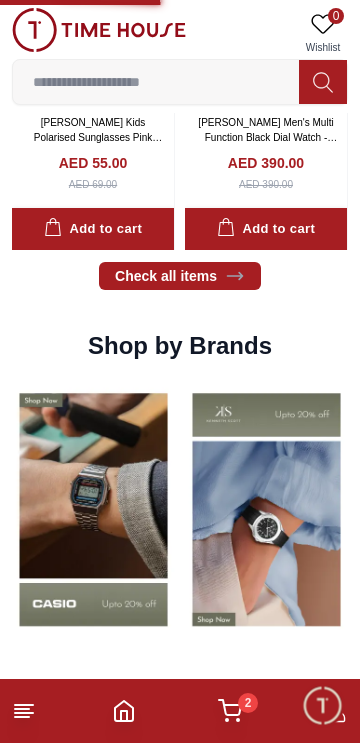 scroll, scrollTop: 0, scrollLeft: 0, axis: both 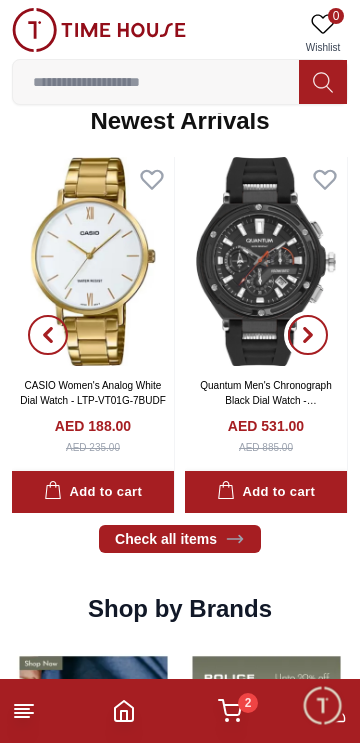click at bounding box center (308, 335) 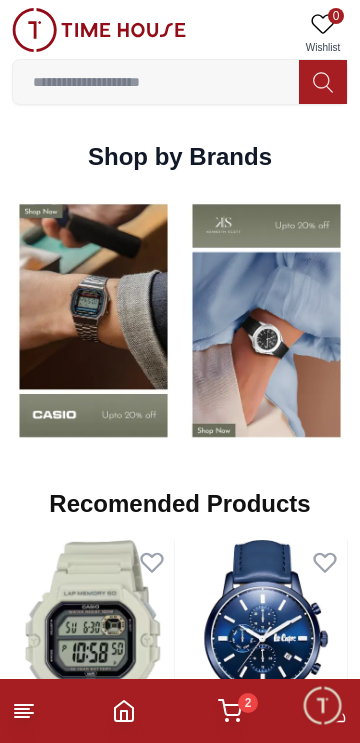 scroll, scrollTop: 1317, scrollLeft: 0, axis: vertical 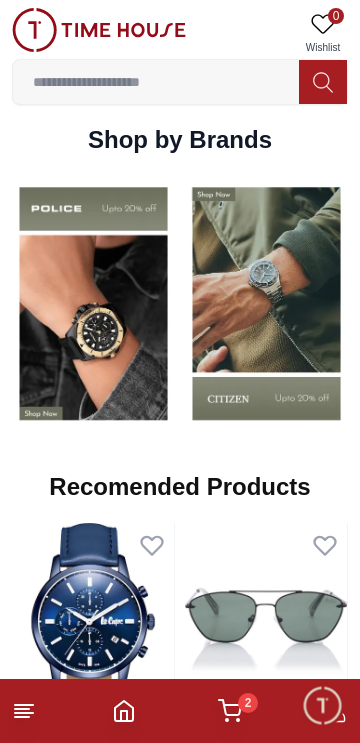 click at bounding box center [93, 303] 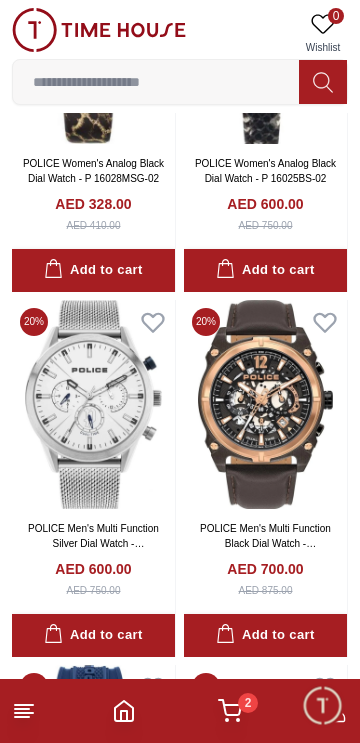 scroll, scrollTop: 1828, scrollLeft: 0, axis: vertical 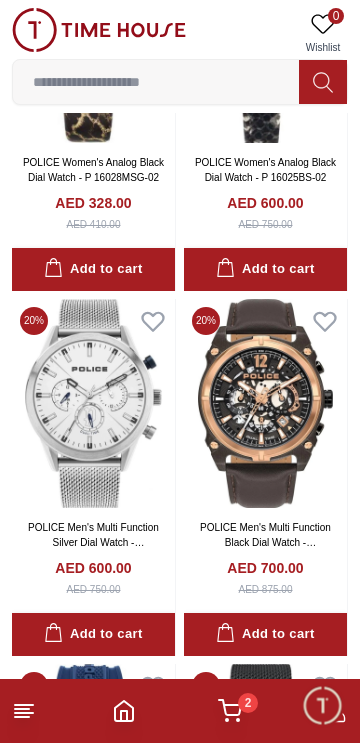 click at bounding box center (93, 404) 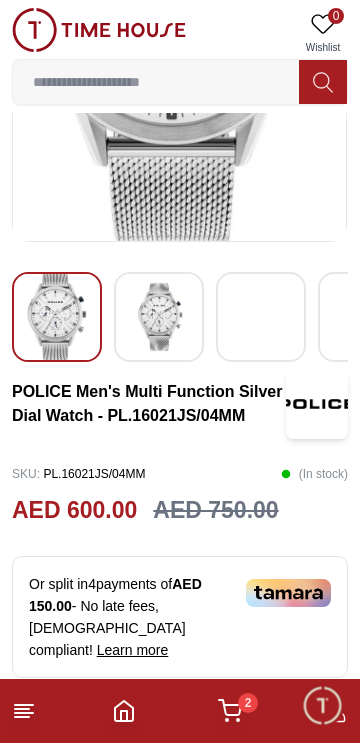 scroll, scrollTop: 413, scrollLeft: 0, axis: vertical 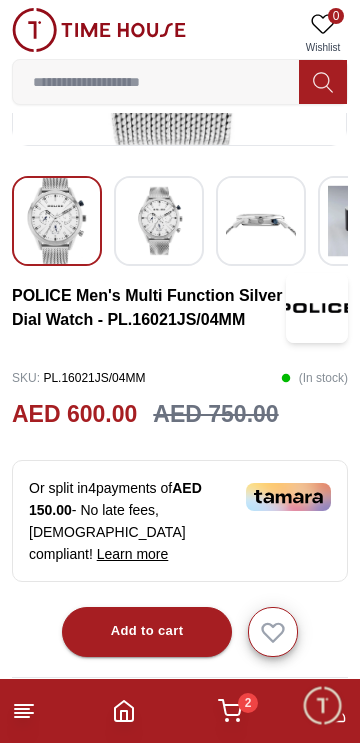 click on "Add to cart" at bounding box center (147, 632) 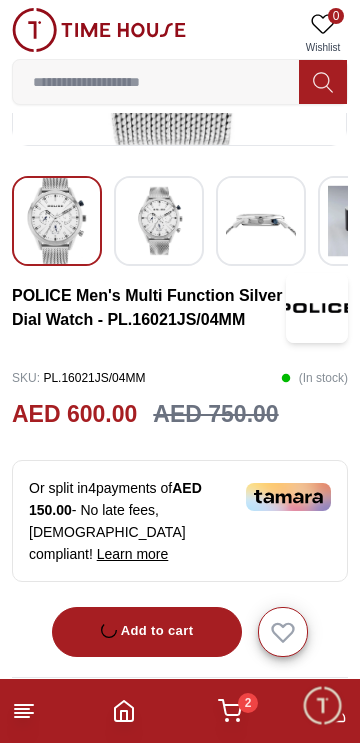 click 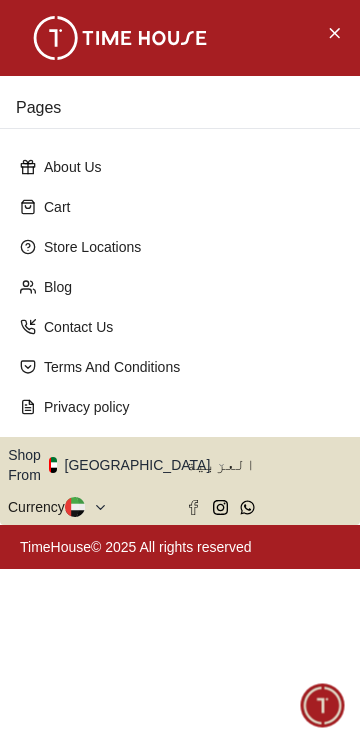 click on "العربية" at bounding box center [269, 465] 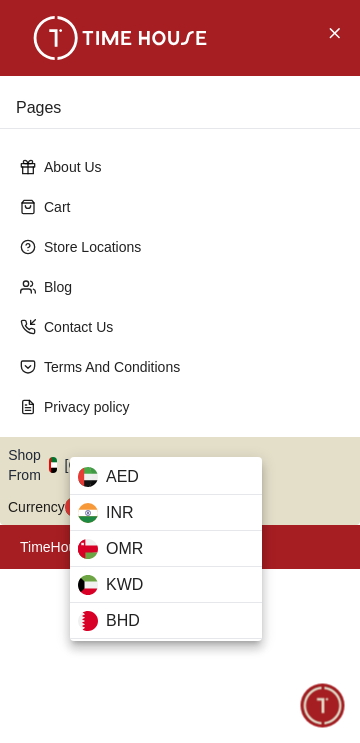 click at bounding box center (180, 371) 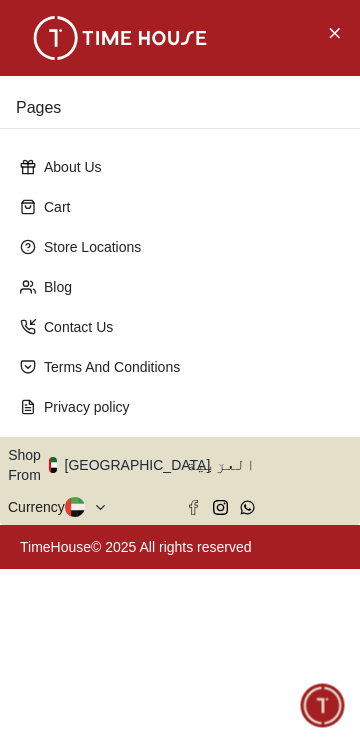 click 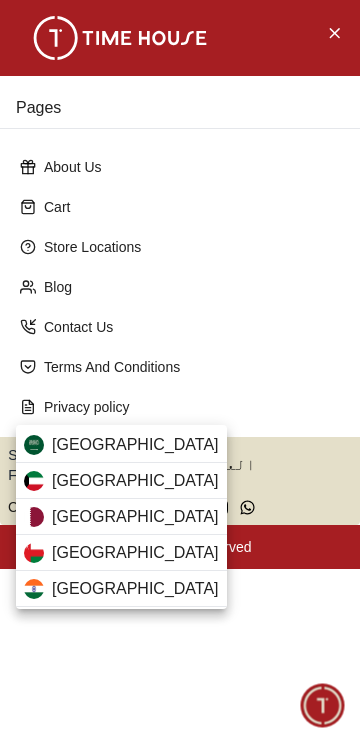 click on "Qatar" at bounding box center [121, 517] 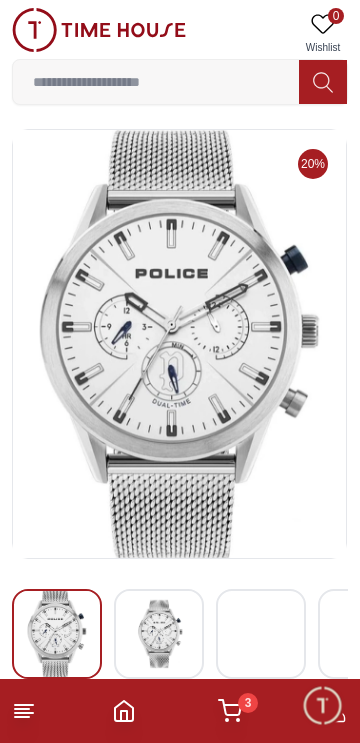 scroll, scrollTop: 0, scrollLeft: 0, axis: both 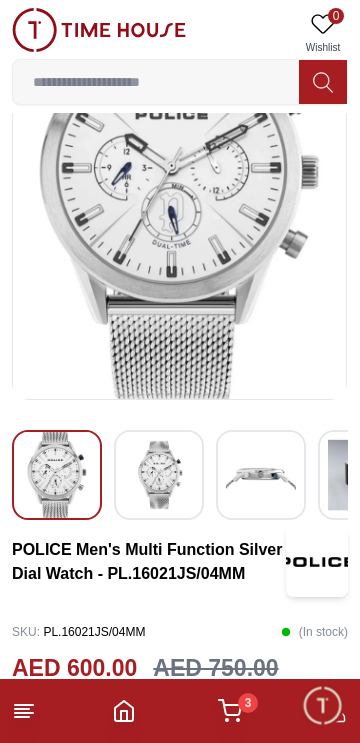 click on "Add to cart" at bounding box center (147, 764) 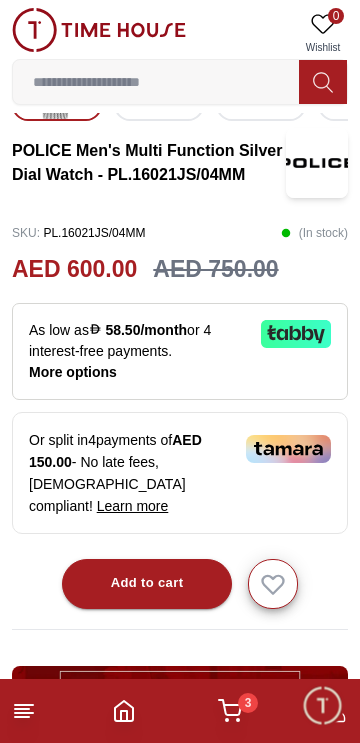 scroll, scrollTop: 565, scrollLeft: 0, axis: vertical 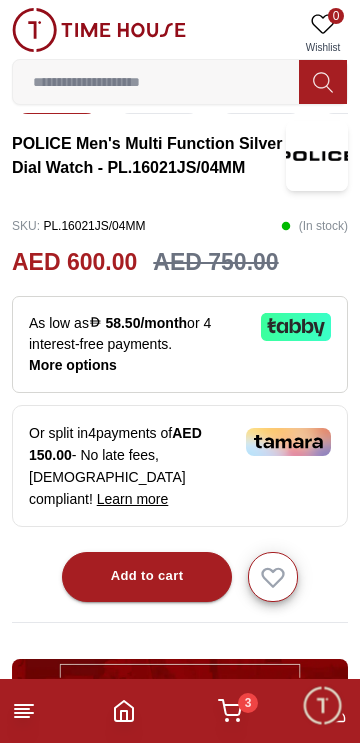 click on "Add to cart" at bounding box center (147, 576) 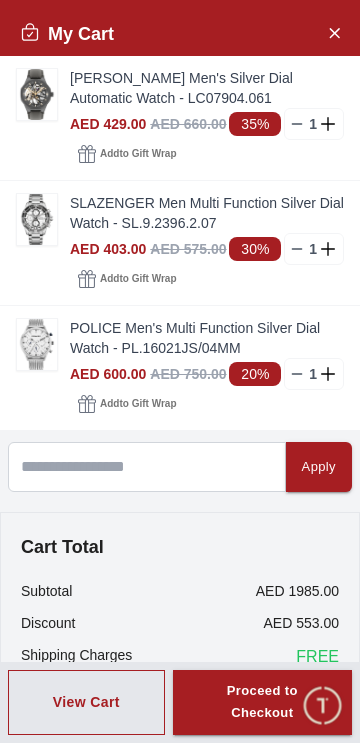 scroll, scrollTop: 48, scrollLeft: 0, axis: vertical 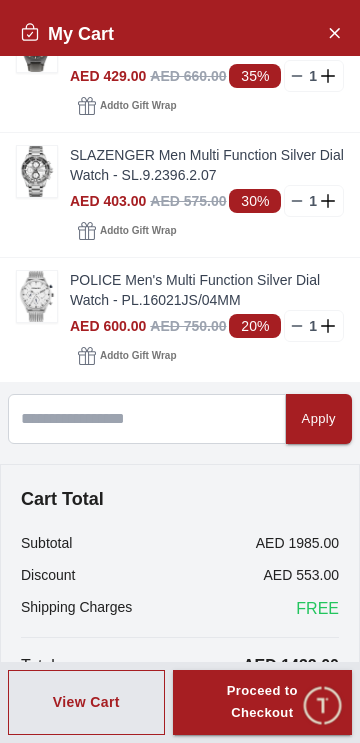 click 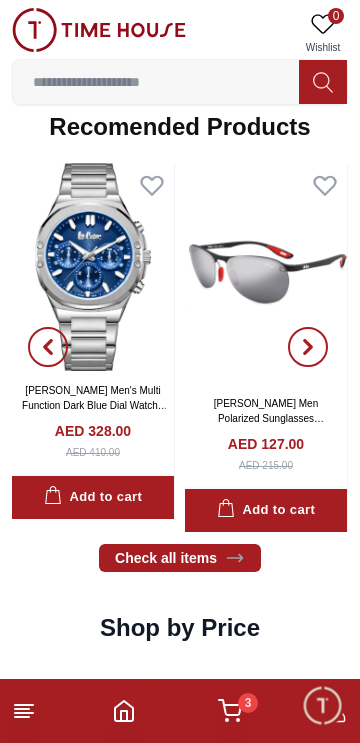 scroll, scrollTop: 1681, scrollLeft: 0, axis: vertical 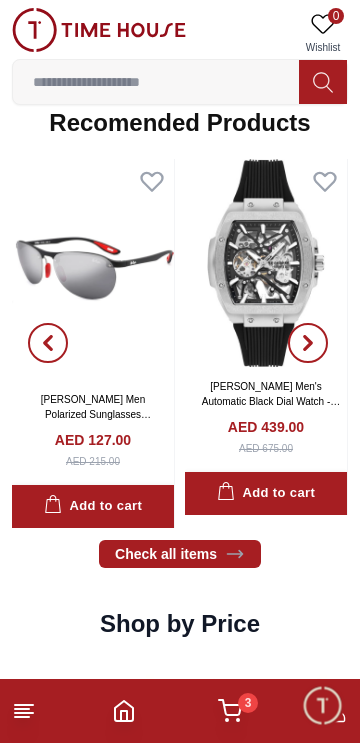 click 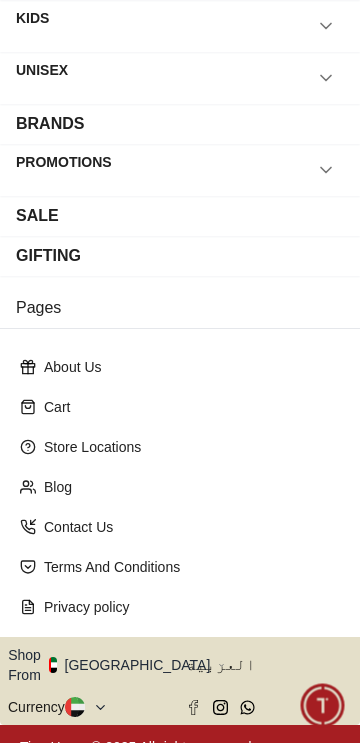 scroll, scrollTop: 190, scrollLeft: 0, axis: vertical 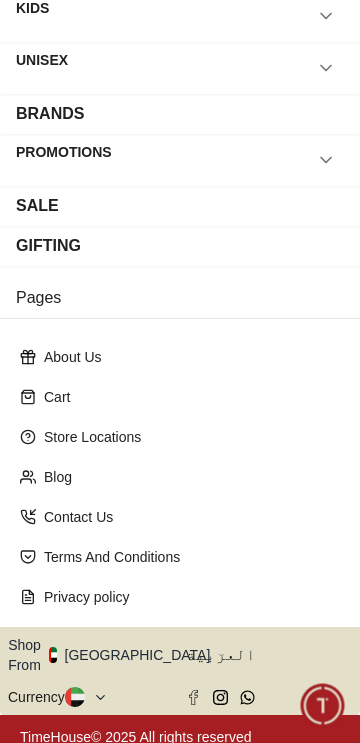 click on "Privacy policy" at bounding box center [192, 597] 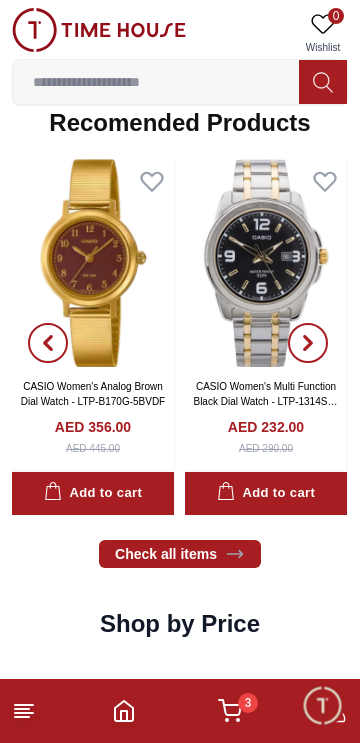 click 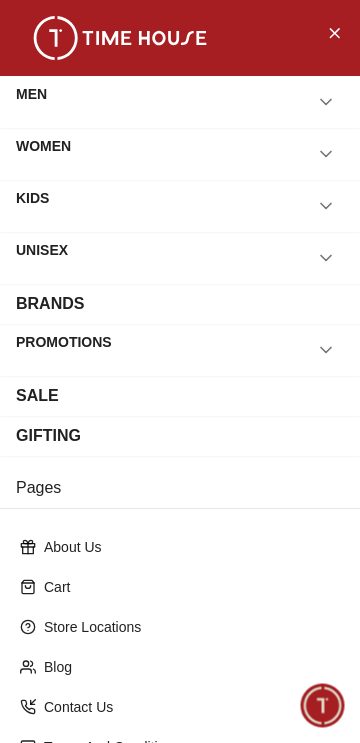 scroll, scrollTop: 190, scrollLeft: 0, axis: vertical 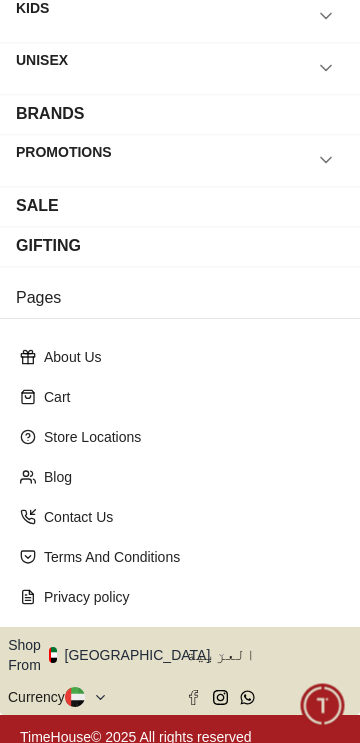 click on "Terms And Conditions" at bounding box center (192, 557) 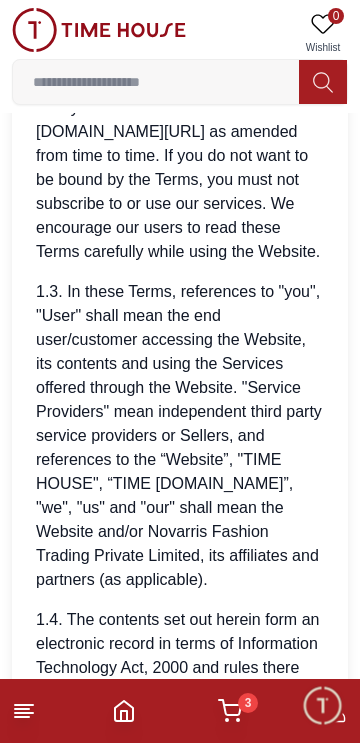 scroll, scrollTop: 614, scrollLeft: 0, axis: vertical 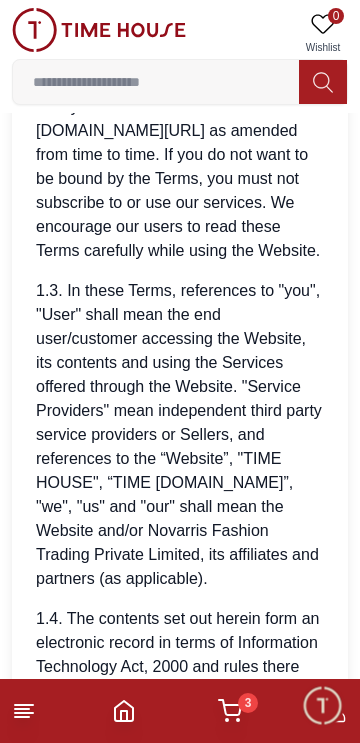 click 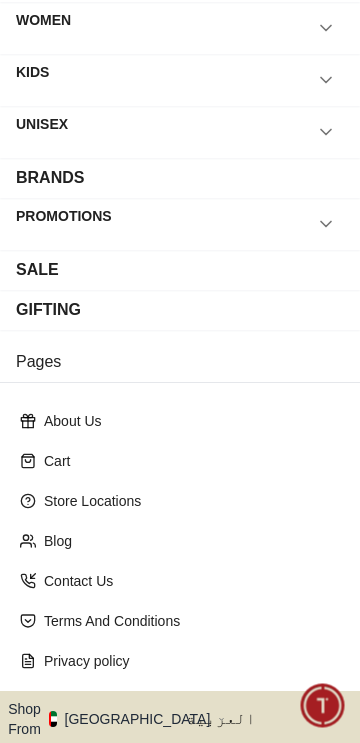 scroll, scrollTop: 190, scrollLeft: 0, axis: vertical 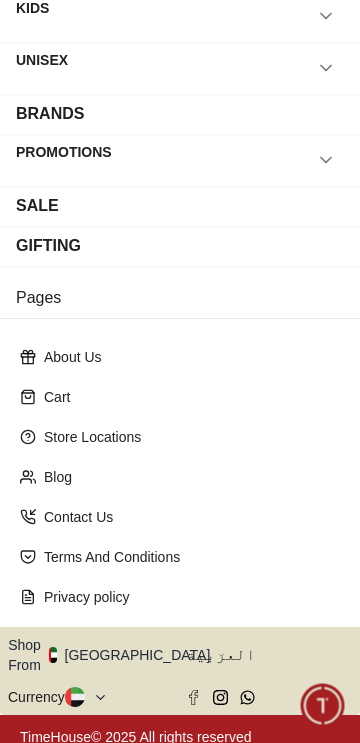 click on "Shop From UAE" at bounding box center (116, 655) 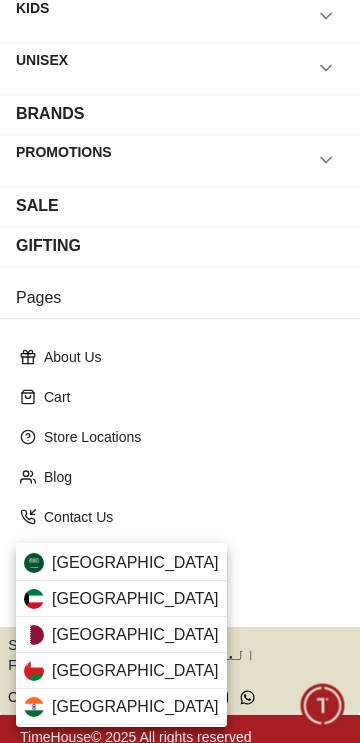 click on "Qatar" at bounding box center (121, 635) 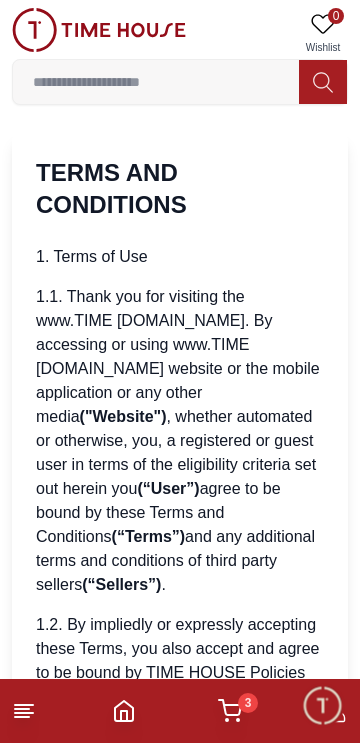 scroll, scrollTop: 0, scrollLeft: 0, axis: both 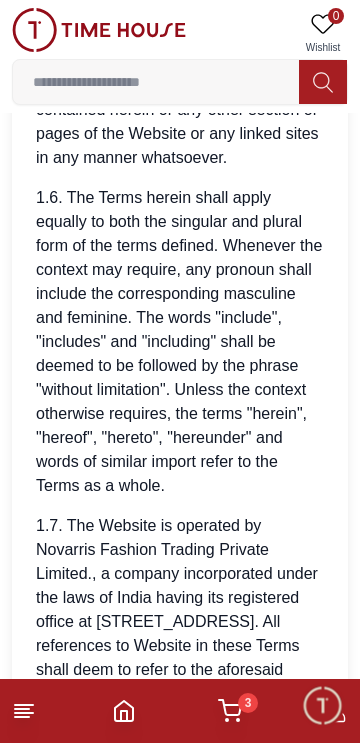 click 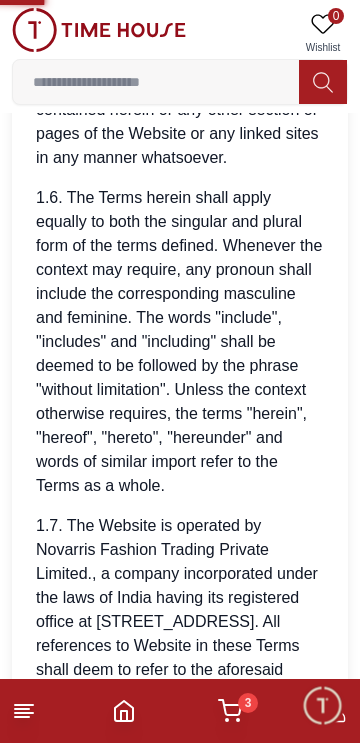 scroll, scrollTop: 0, scrollLeft: 0, axis: both 